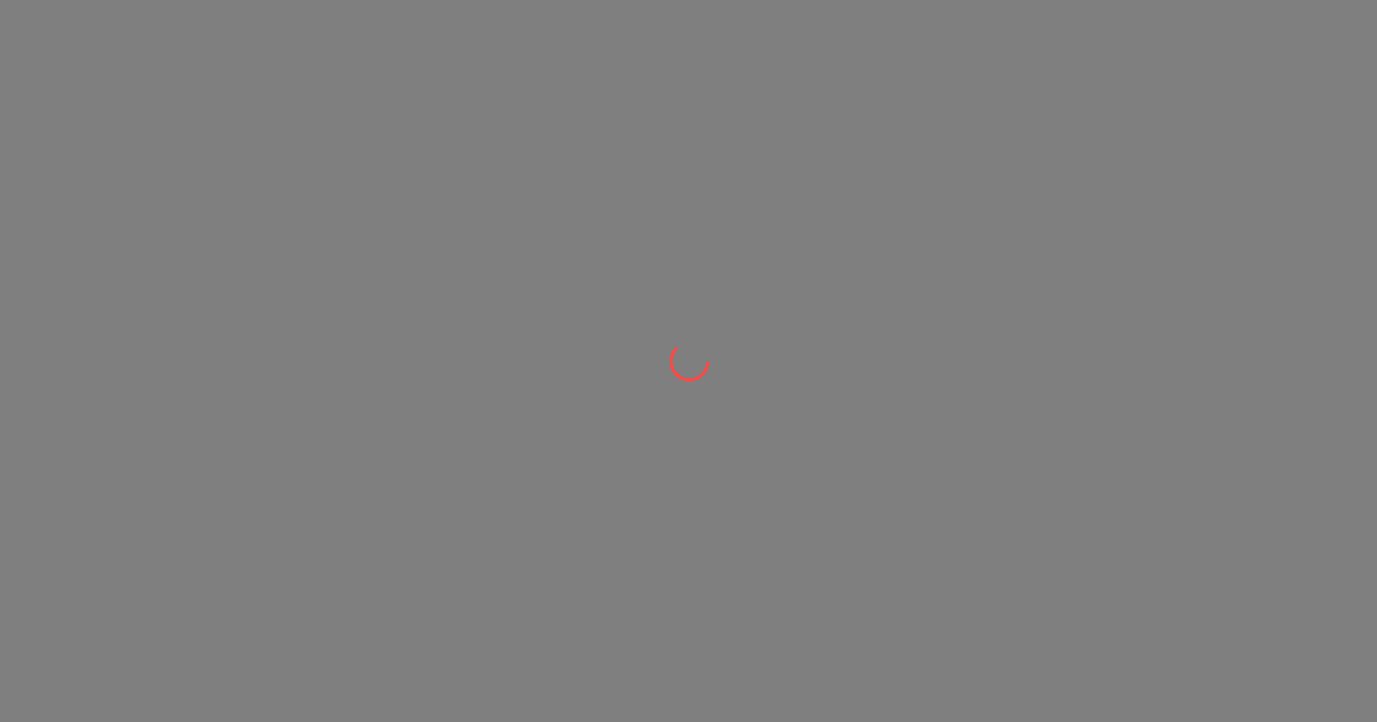 scroll, scrollTop: 0, scrollLeft: 0, axis: both 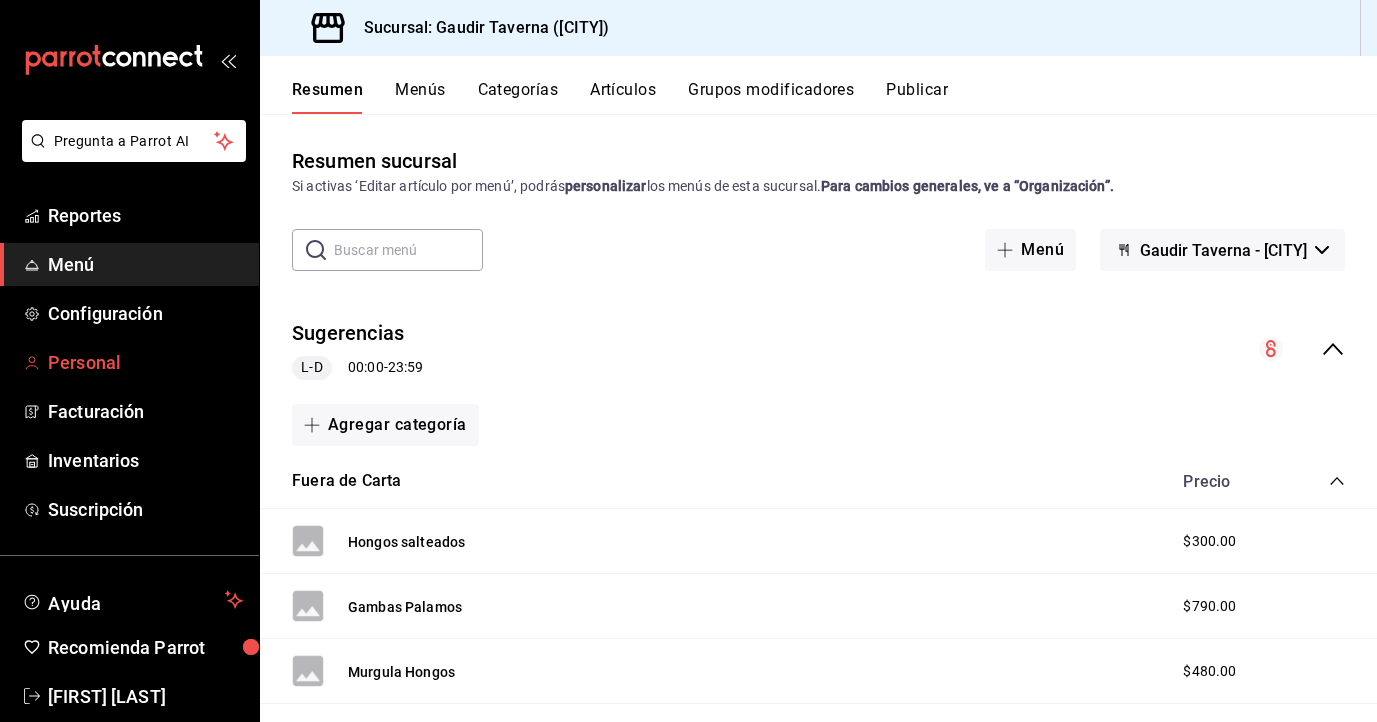 click on "Personal" at bounding box center [145, 362] 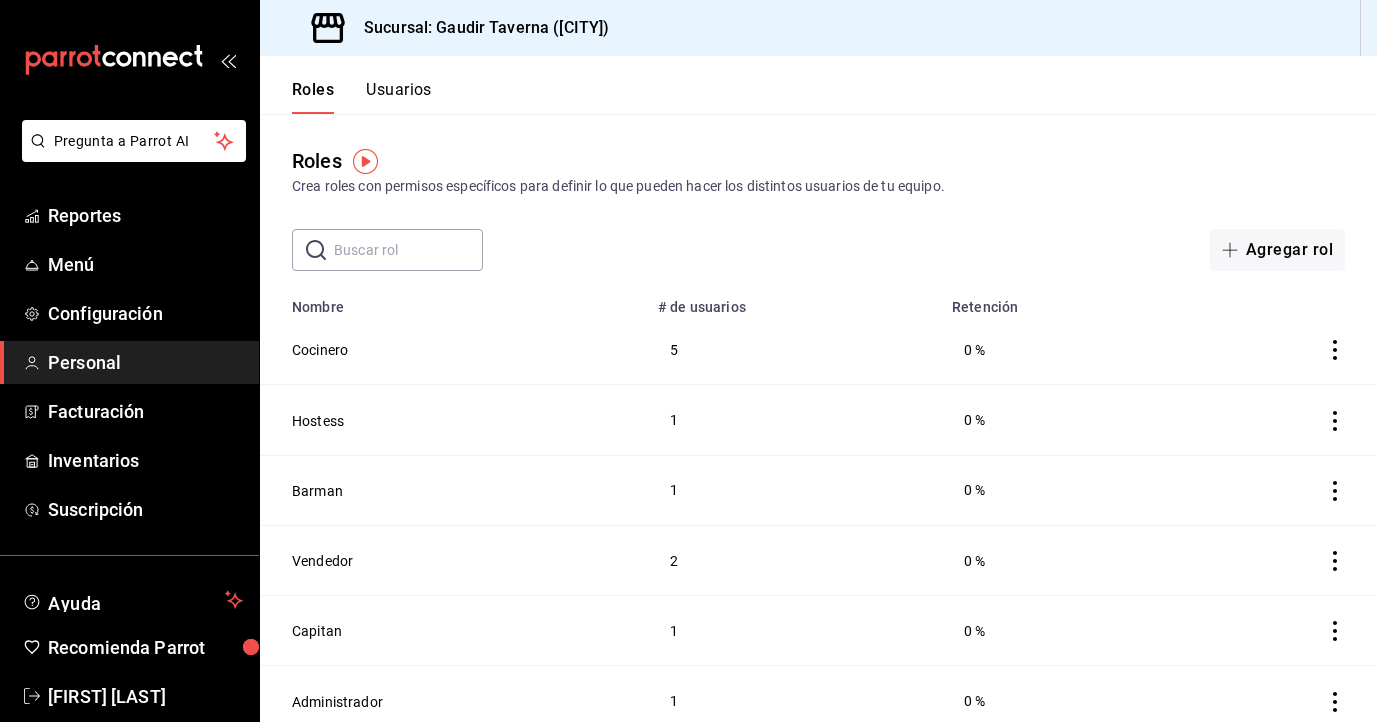 click on "Usuarios" at bounding box center [399, 97] 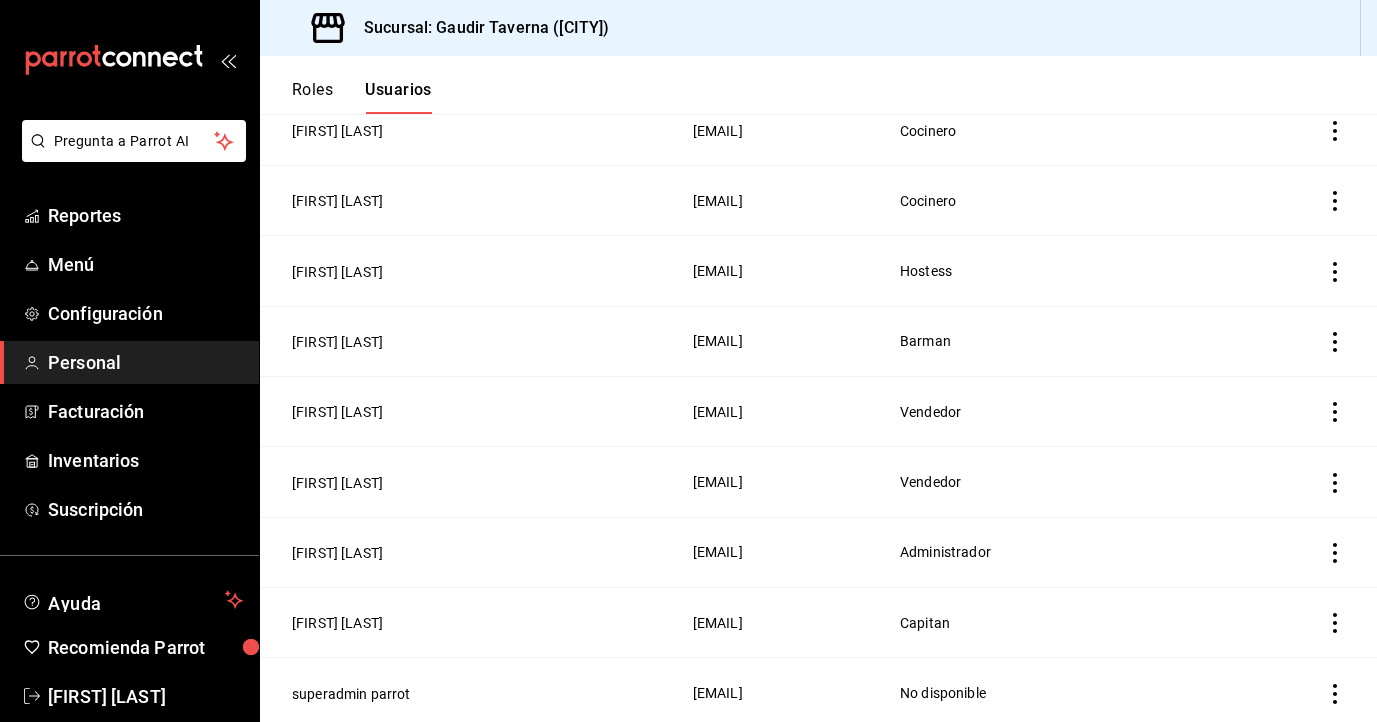scroll, scrollTop: 0, scrollLeft: 0, axis: both 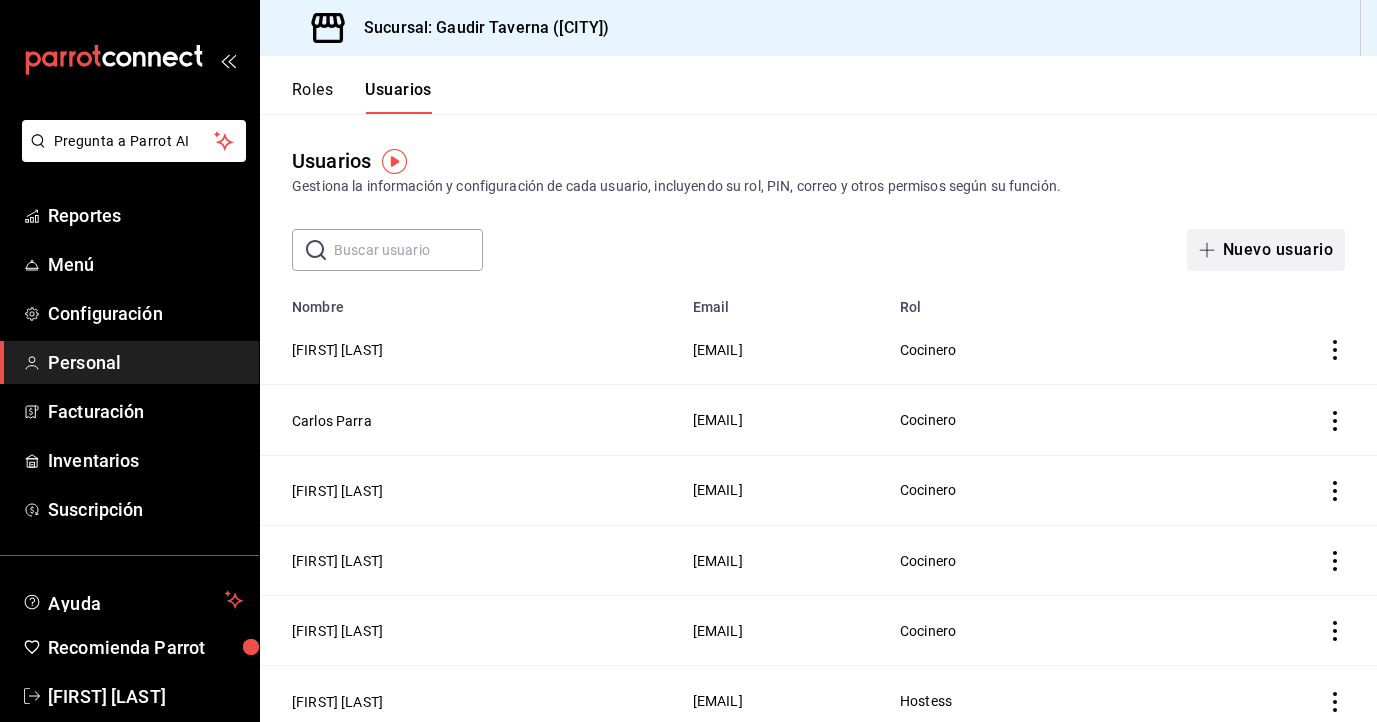 click on "Nuevo usuario" at bounding box center [1266, 250] 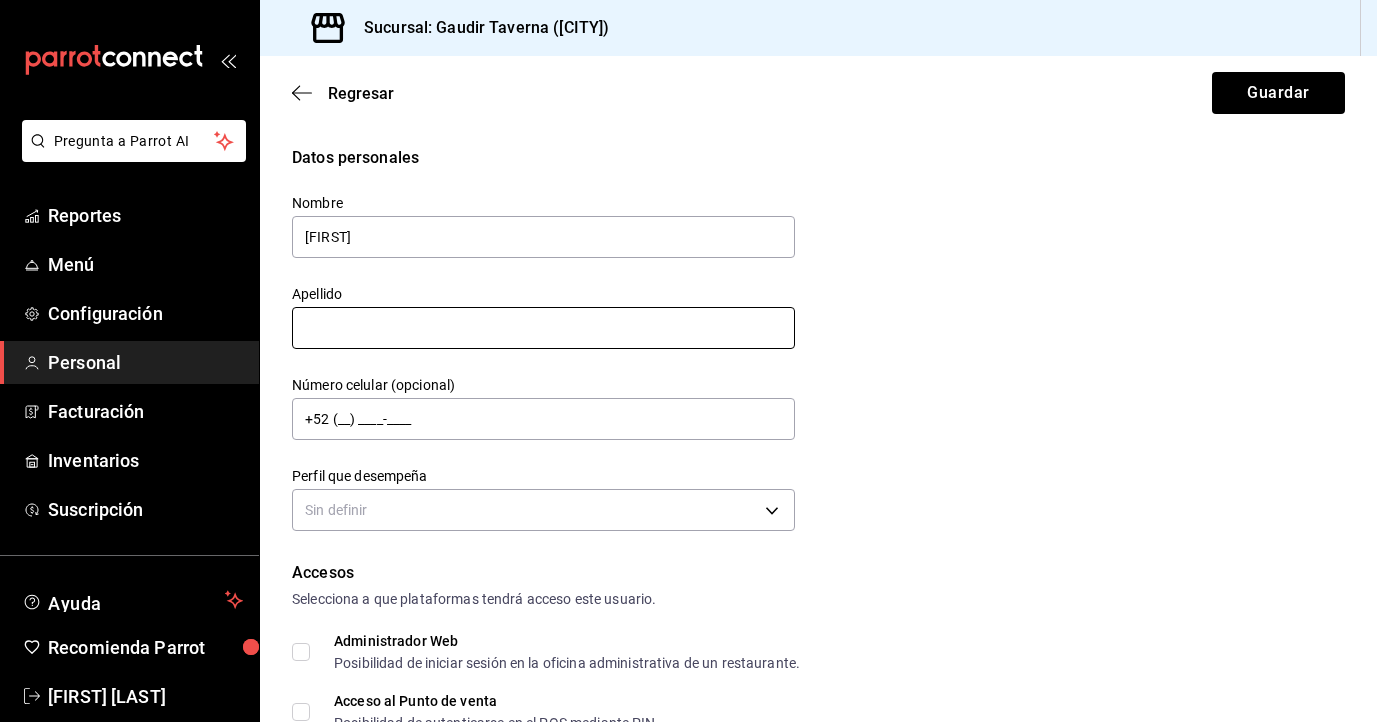 type on "[FIRST]" 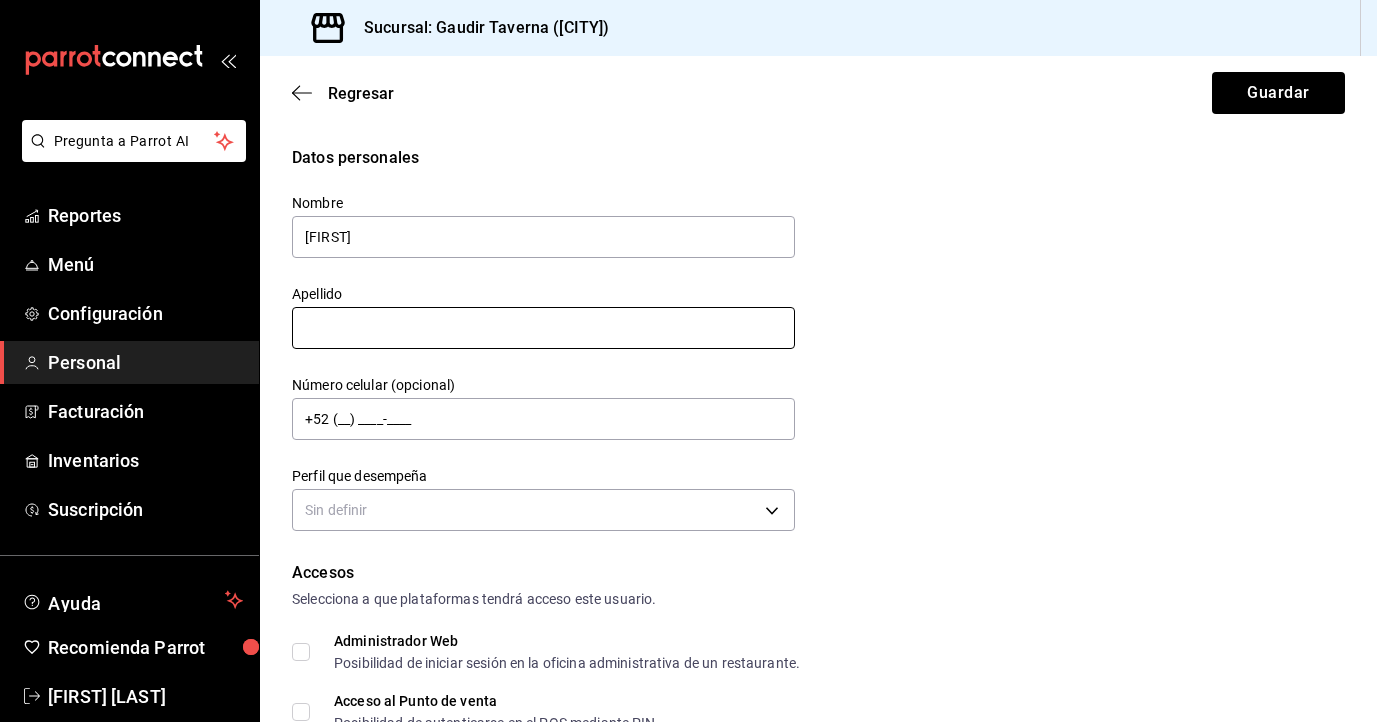 click at bounding box center (543, 328) 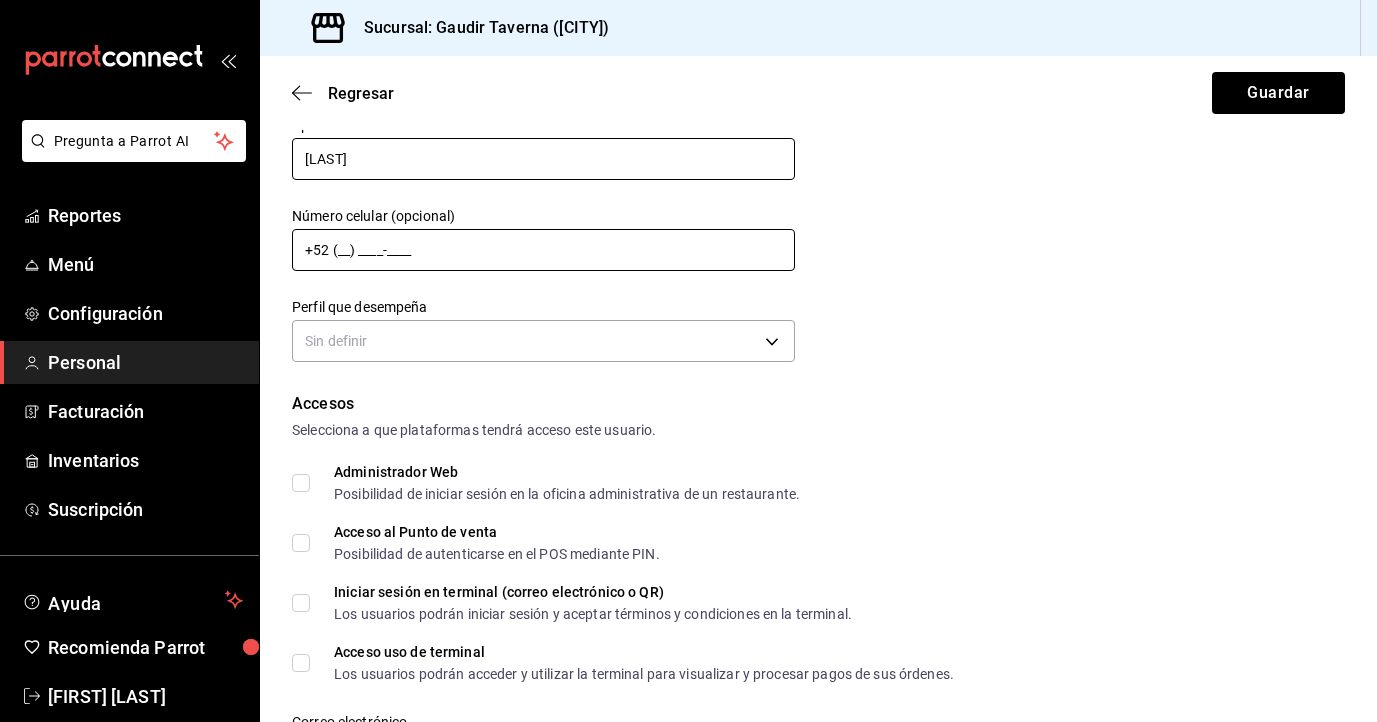 scroll, scrollTop: 170, scrollLeft: 0, axis: vertical 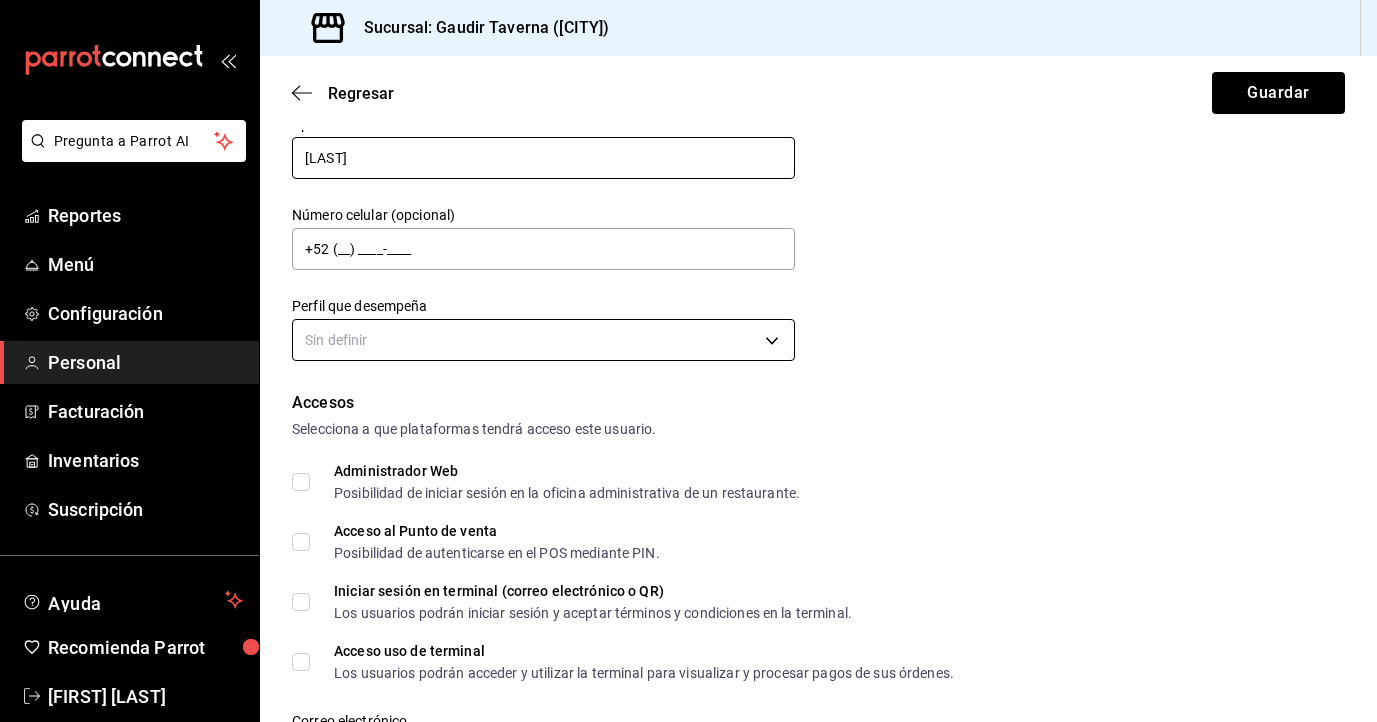 type on "[LAST]" 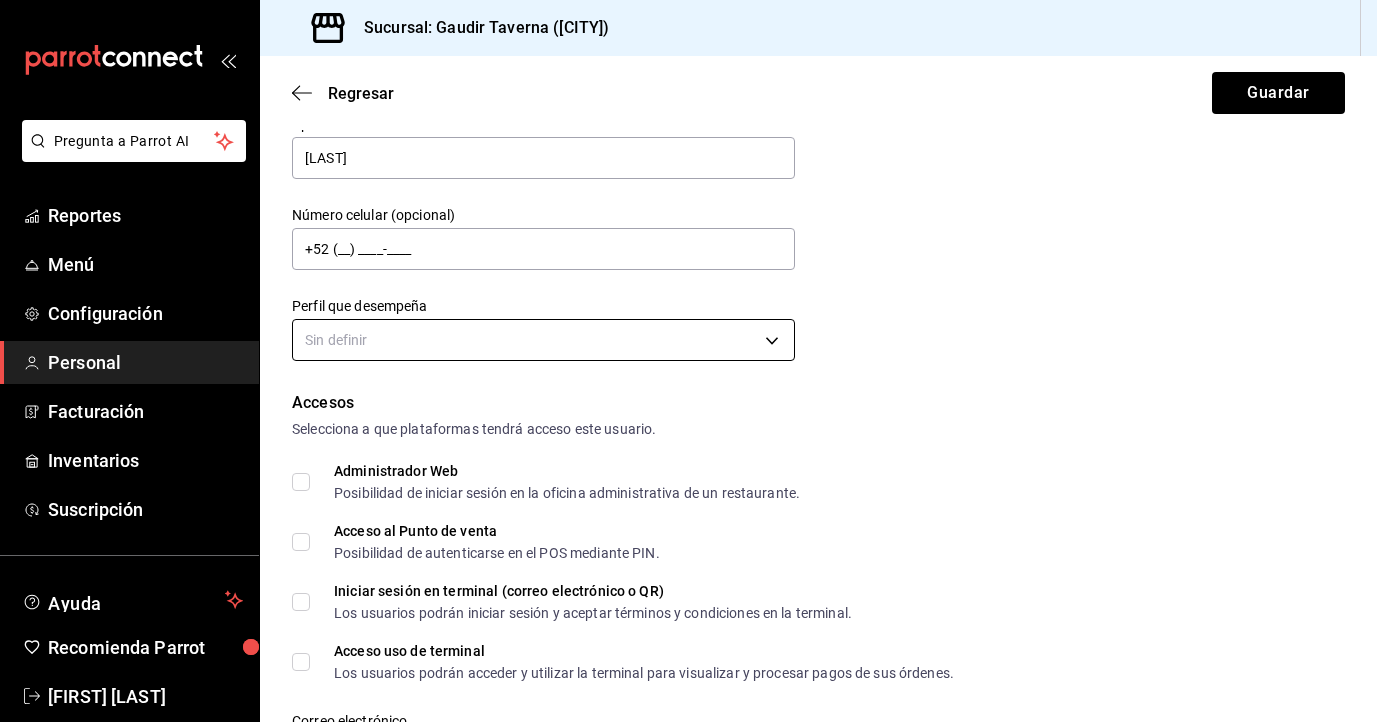 click on "Pregunta a Parrot AI Reportes   Menú   Configuración   Personal   Facturación   Inventarios   Suscripción   Ayuda Recomienda Parrot   [FIRST] [LAST]   Sugerir nueva función   Sucursal: Gaudir Taverna ([CITY]) Regresar Guardar Datos personales Nombre [FIRST] Apellido [LAST] Número celular (opcional) +52 (__) ____-____ Perfil que desempeña Sin definir Accesos Selecciona a que plataformas tendrá acceso este usuario. Administrador Web Posibilidad de iniciar sesión en la oficina administrativa de un restaurante.  Acceso al Punto de venta Posibilidad de autenticarse en el POS mediante PIN.  Iniciar sesión en terminal (correo electrónico o QR) Los usuarios podrán iniciar sesión y aceptar términos y condiciones en la terminal. Acceso uso de terminal Los usuarios podrán acceder y utilizar la terminal para visualizar y procesar pagos de sus órdenes. Correo electrónico Se volverá obligatorio al tener ciertos accesos activados. Contraseña Contraseña Repetir contraseña Repetir contraseña PIN ​ Roles" at bounding box center (688, 361) 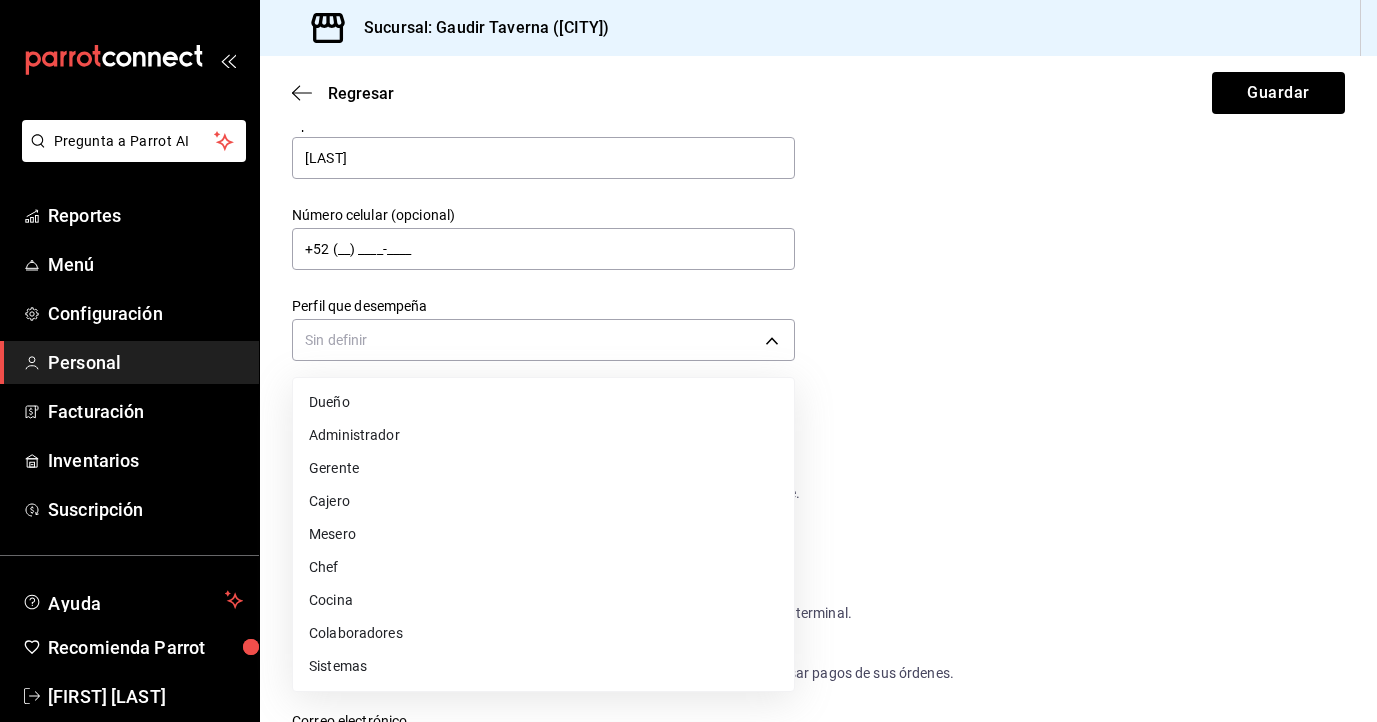 click on "Cocina" at bounding box center [543, 600] 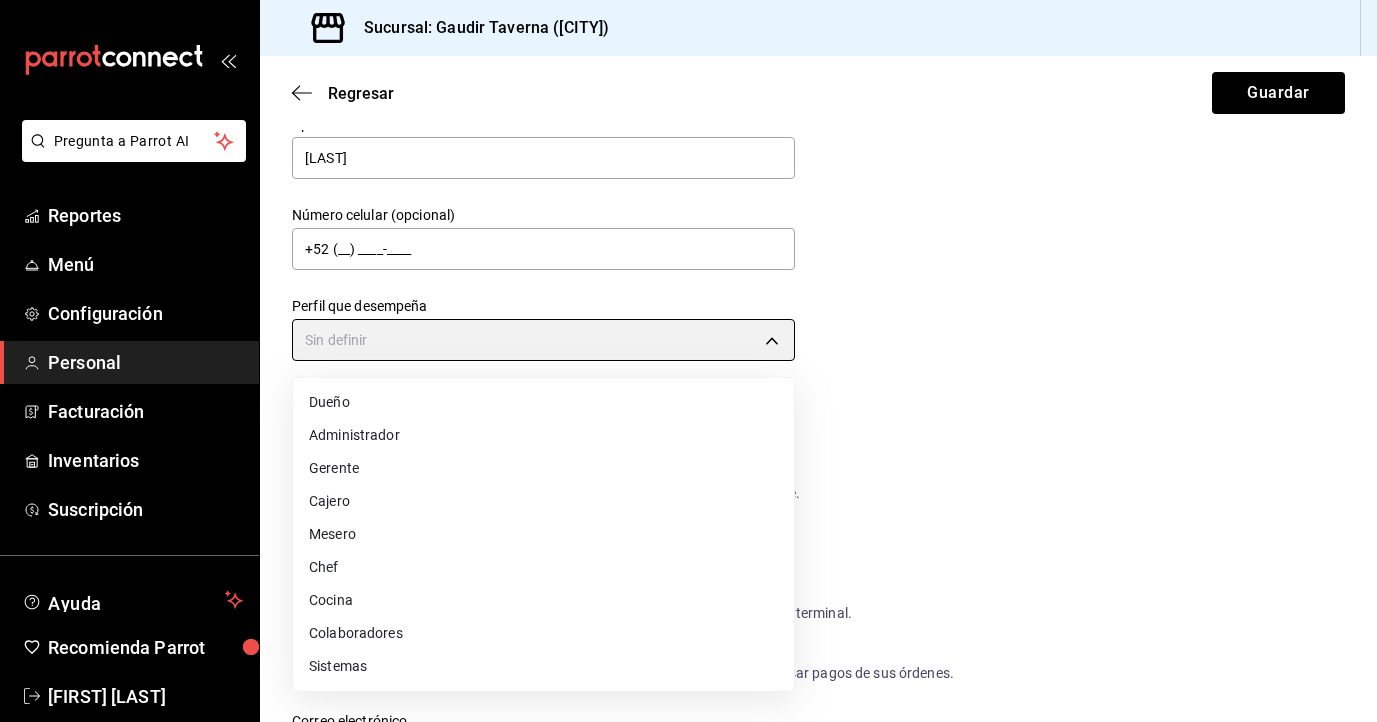 type on "KITCHEN" 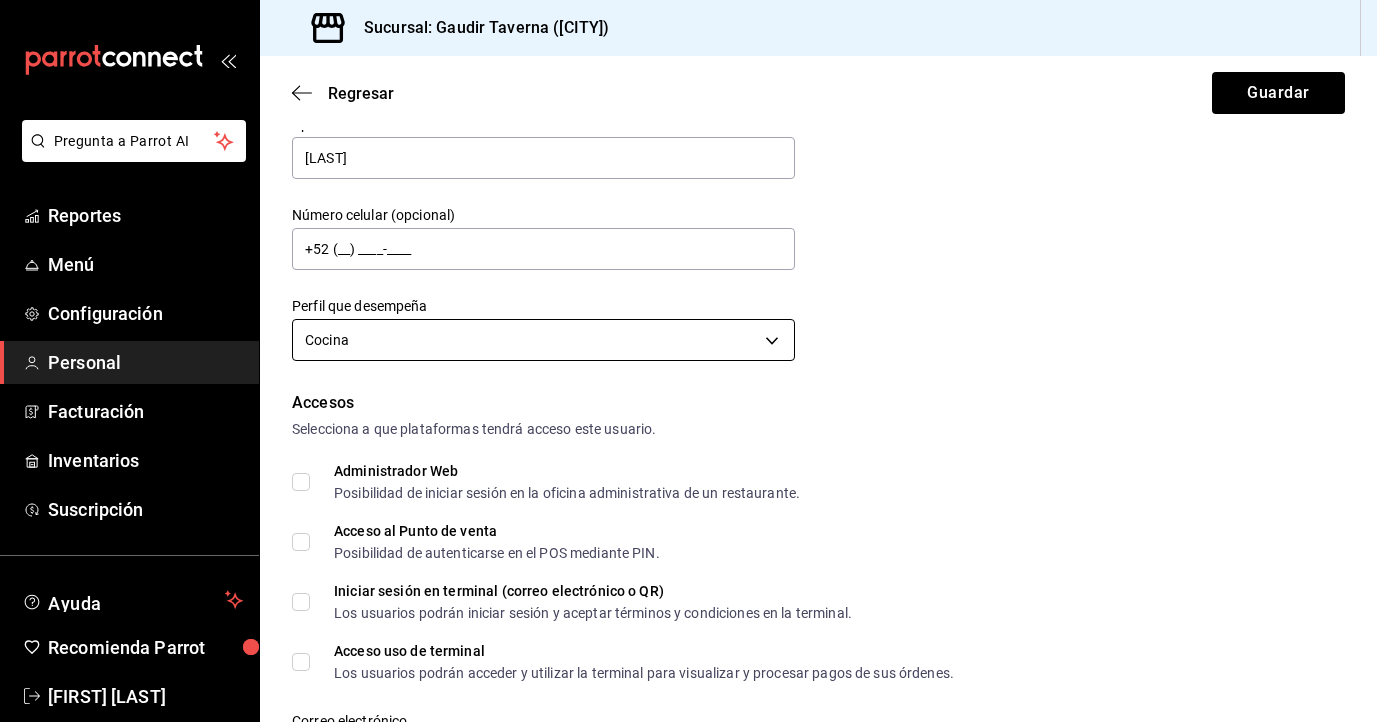 click on "Pregunta a Parrot AI Reportes   Menú   Configuración   Personal   Facturación   Inventarios   Suscripción   Ayuda Recomienda Parrot   [FIRST] [LAST]   Sugerir nueva función   Sucursal: Gaudir Taverna ([CITY]) Regresar Guardar Datos personales Nombre [FIRST] Apellido [LAST] Número celular (opcional) +52 (__) ____-____ Perfil que desempeña Cocina KITCHEN Accesos Selecciona a que plataformas tendrá acceso este usuario. Administrador Web Posibilidad de iniciar sesión en la oficina administrativa de un restaurante.  Acceso al Punto de venta Posibilidad de autenticarse en el POS mediante PIN.  Iniciar sesión en terminal (correo electrónico o QR) Los usuarios podrán iniciar sesión y aceptar términos y condiciones en la terminal. Acceso uso de terminal Los usuarios podrán acceder y utilizar la terminal para visualizar y procesar pagos de sus órdenes. Correo electrónico Se volverá obligatorio al tener ciertos accesos activados. Contraseña Contraseña Repetir contraseña Repetir contraseña PIN ​" at bounding box center (688, 361) 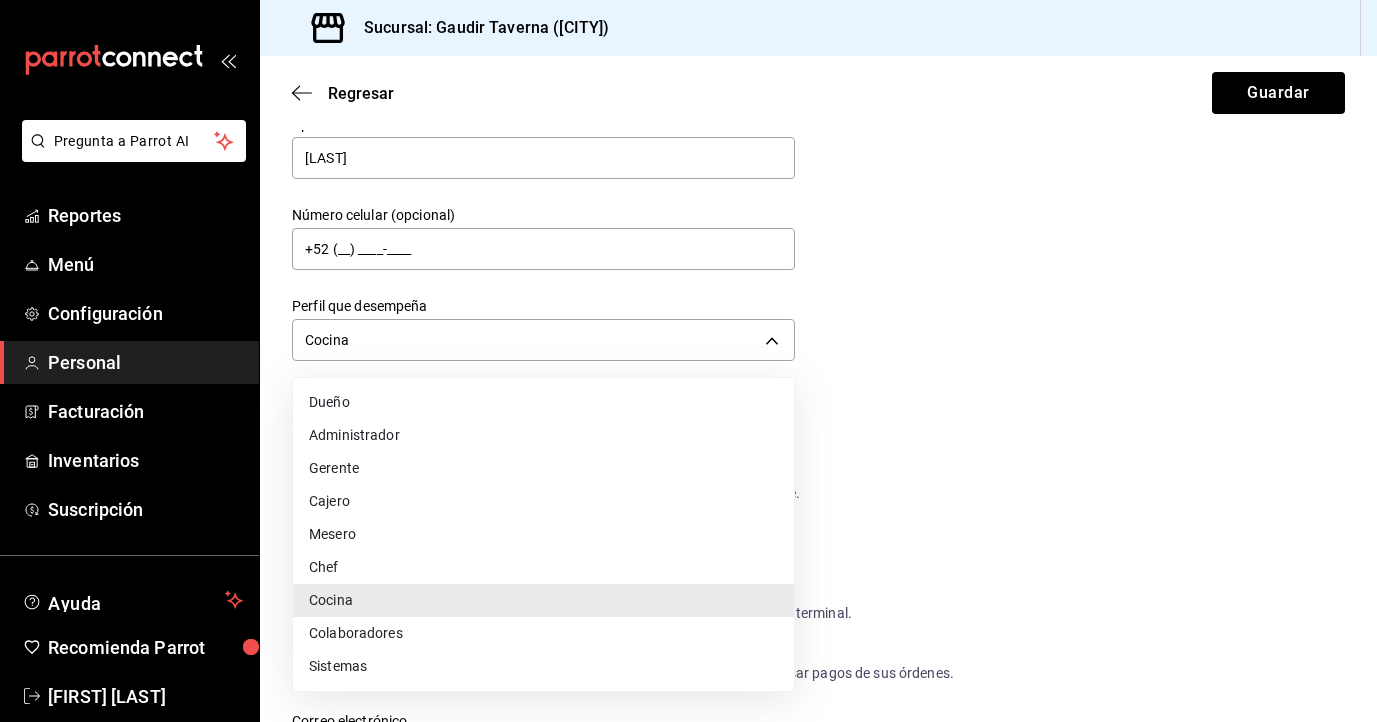 click on "Cocina" at bounding box center [543, 600] 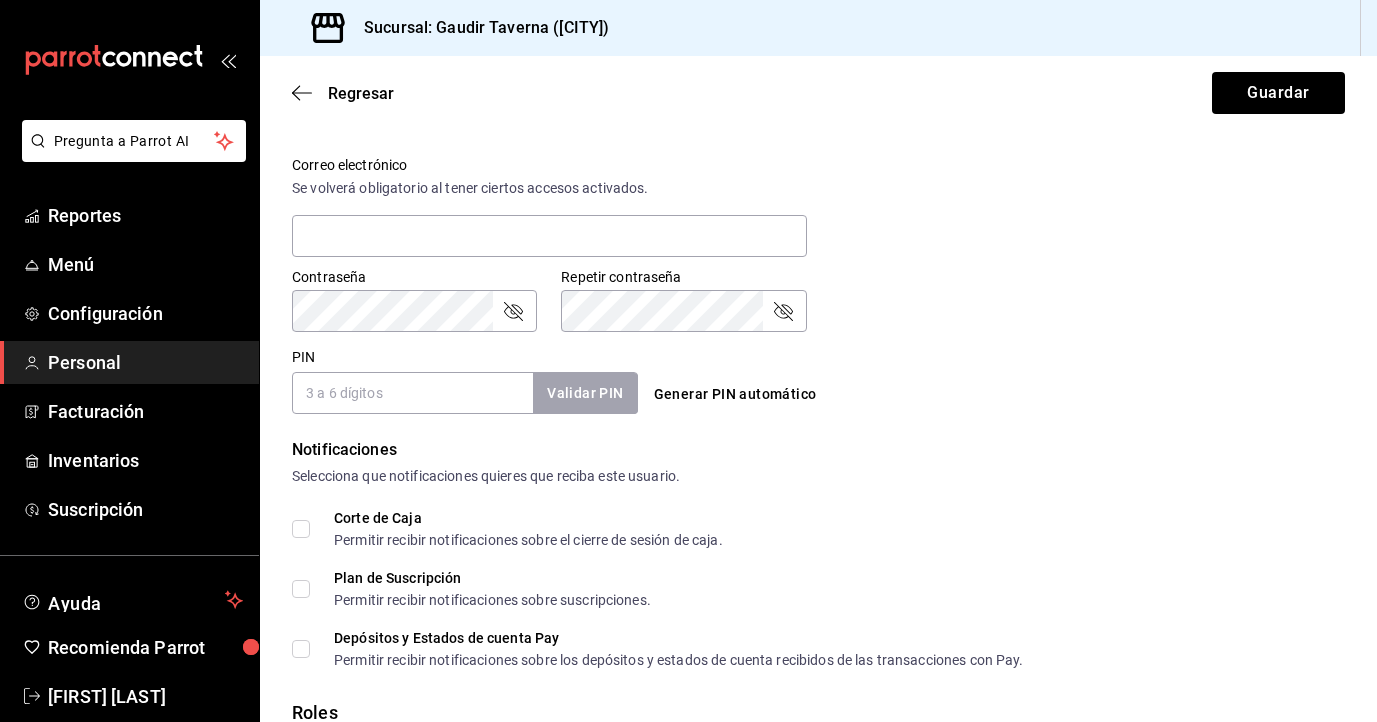 scroll, scrollTop: 732, scrollLeft: 0, axis: vertical 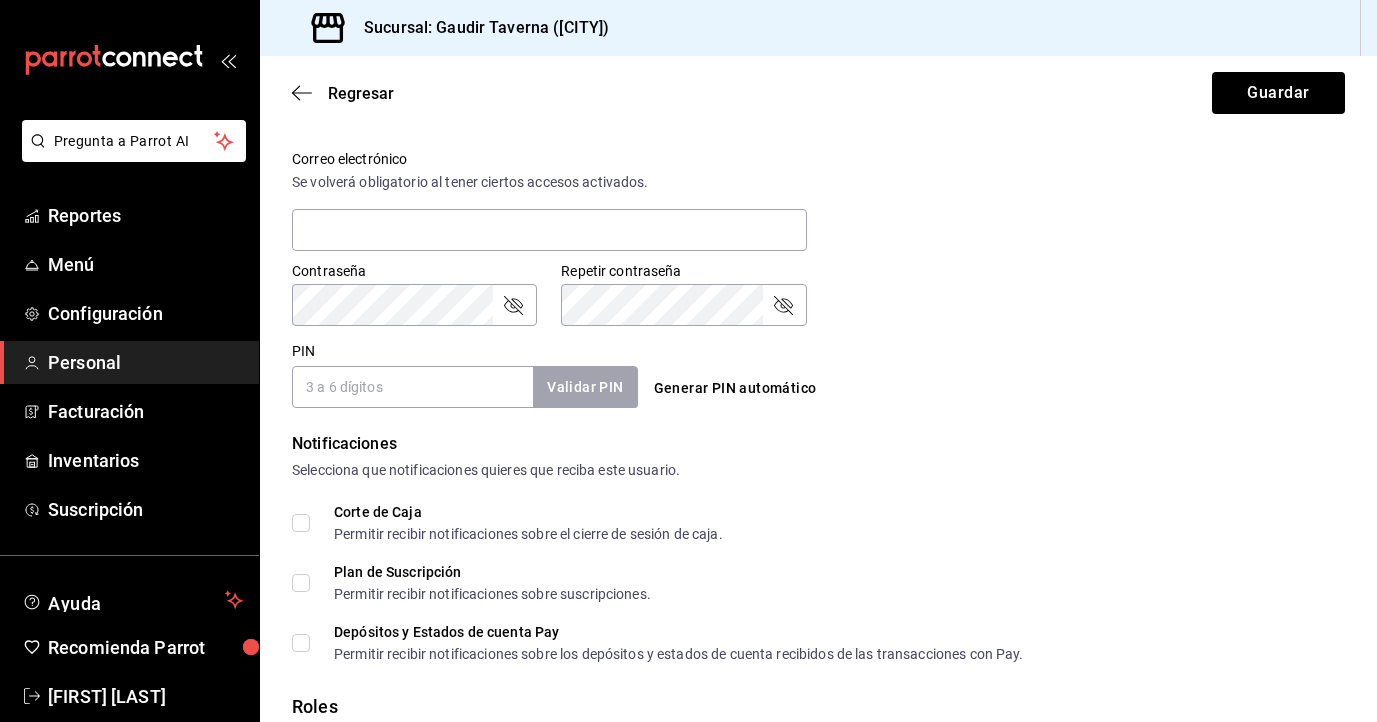click on "Contraseña Contraseña" at bounding box center (414, 294) 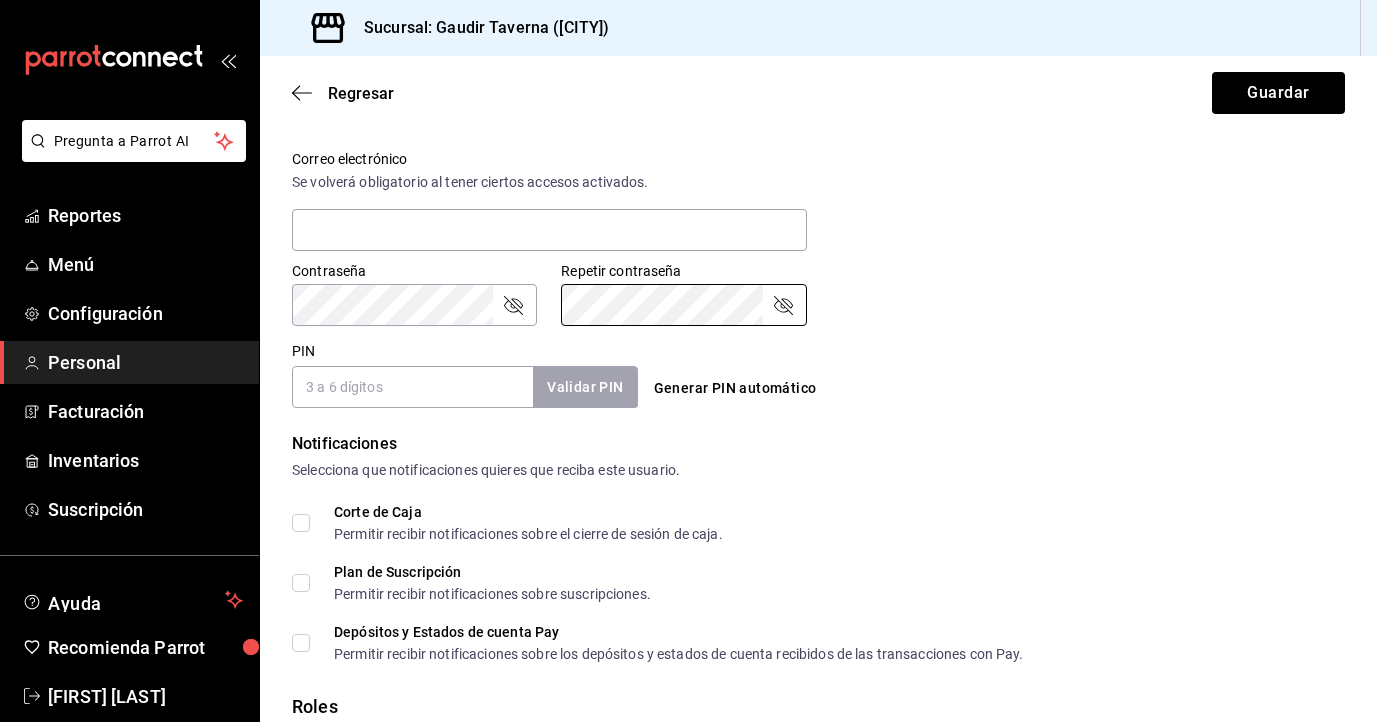 click 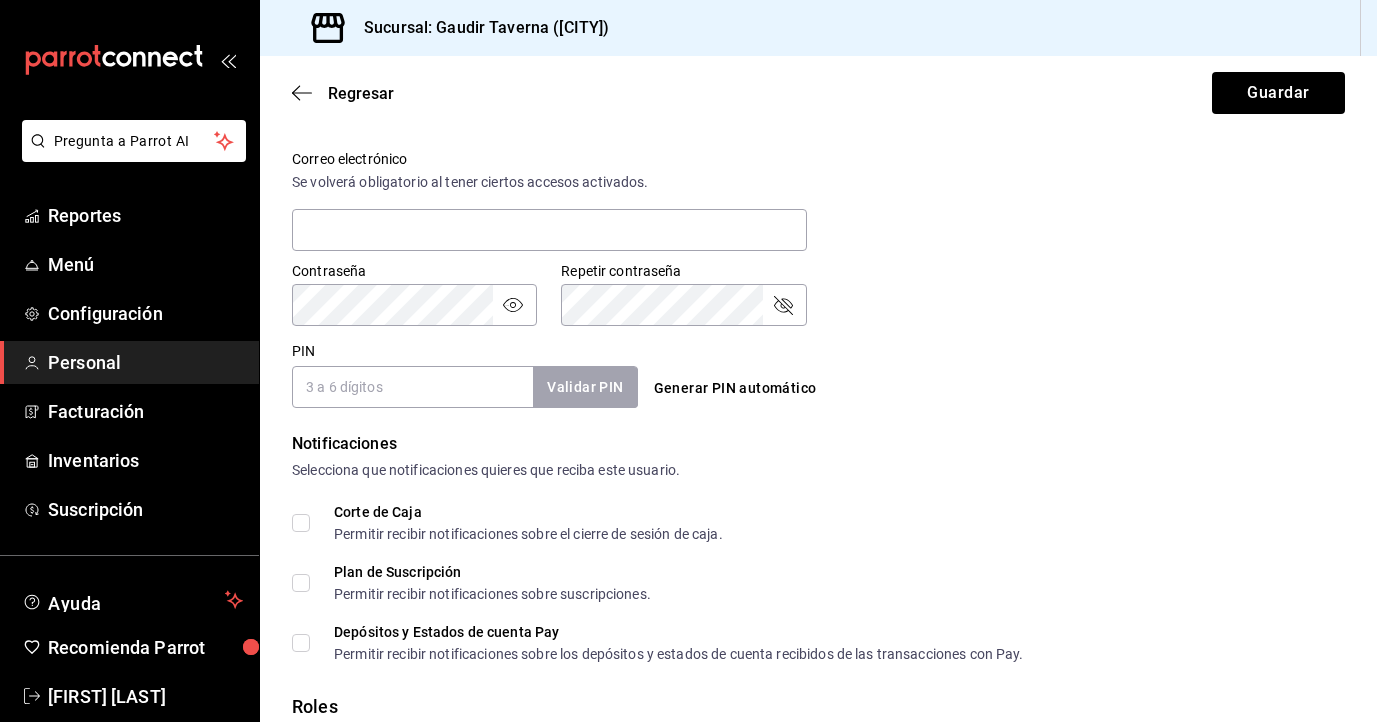 click 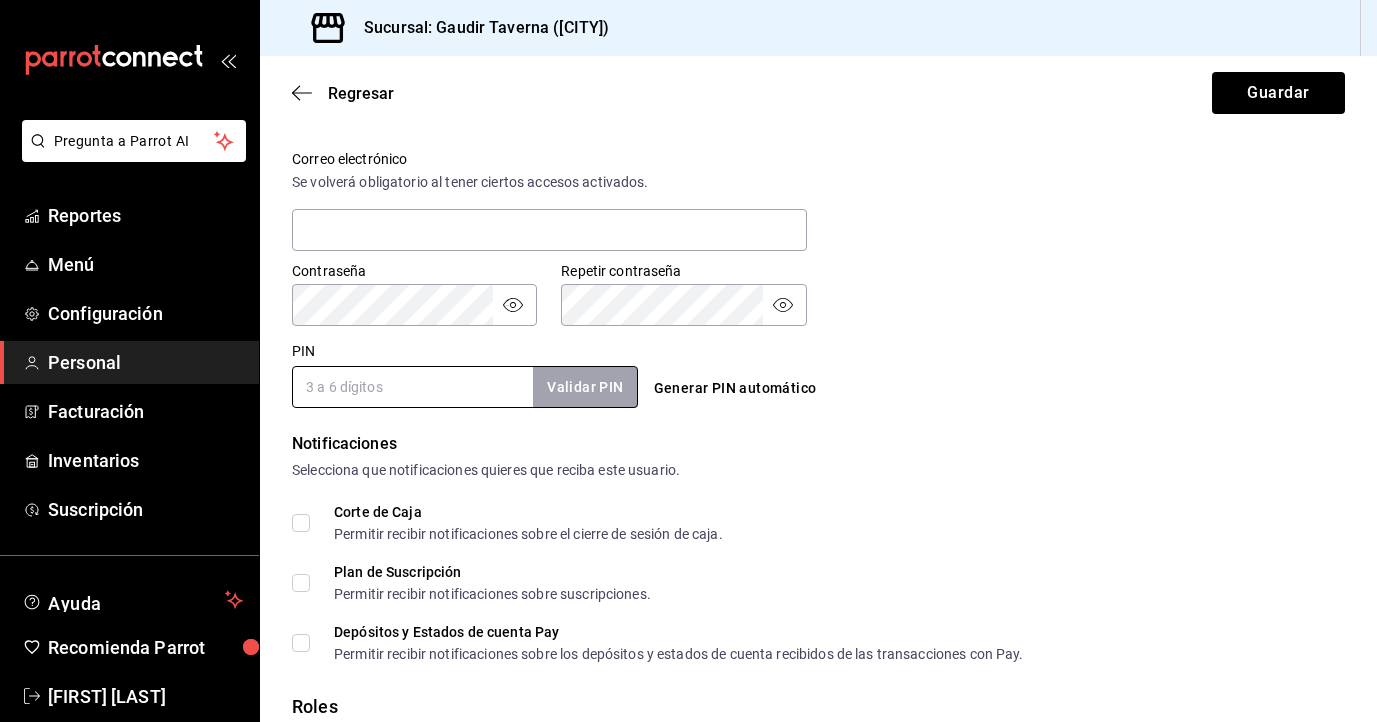 click on "Datos personales Nombre [FIRST] Apellido [LAST] Número celular (opcional) +52 (__) ____-____ Perfil que desempeña Cocina KITCHEN Accesos Selecciona a que plataformas tendrá acceso este usuario. Administrador Web Posibilidad de iniciar sesión en la oficina administrativa de un restaurante.  Acceso al Punto de venta Posibilidad de autenticarse en el POS mediante PIN.  Iniciar sesión en terminal (correo electrónico o QR) Los usuarios podrán iniciar sesión y aceptar términos y condiciones en la terminal. Acceso uso de terminal Los usuarios podrán acceder y utilizar la terminal para visualizar y procesar pagos de sus órdenes. Correo electrónico Se volverá obligatorio al tener ciertos accesos activados. Contraseña Contraseña Repetir contraseña Repetir contraseña PIN Validar PIN ​ Generar PIN automático Notificaciones Selecciona que notificaciones quieres que reciba este usuario. Corte de Caja Permitir recibir notificaciones sobre el cierre de sesión de caja. Plan de Suscripción Roles" at bounding box center (818, 124) 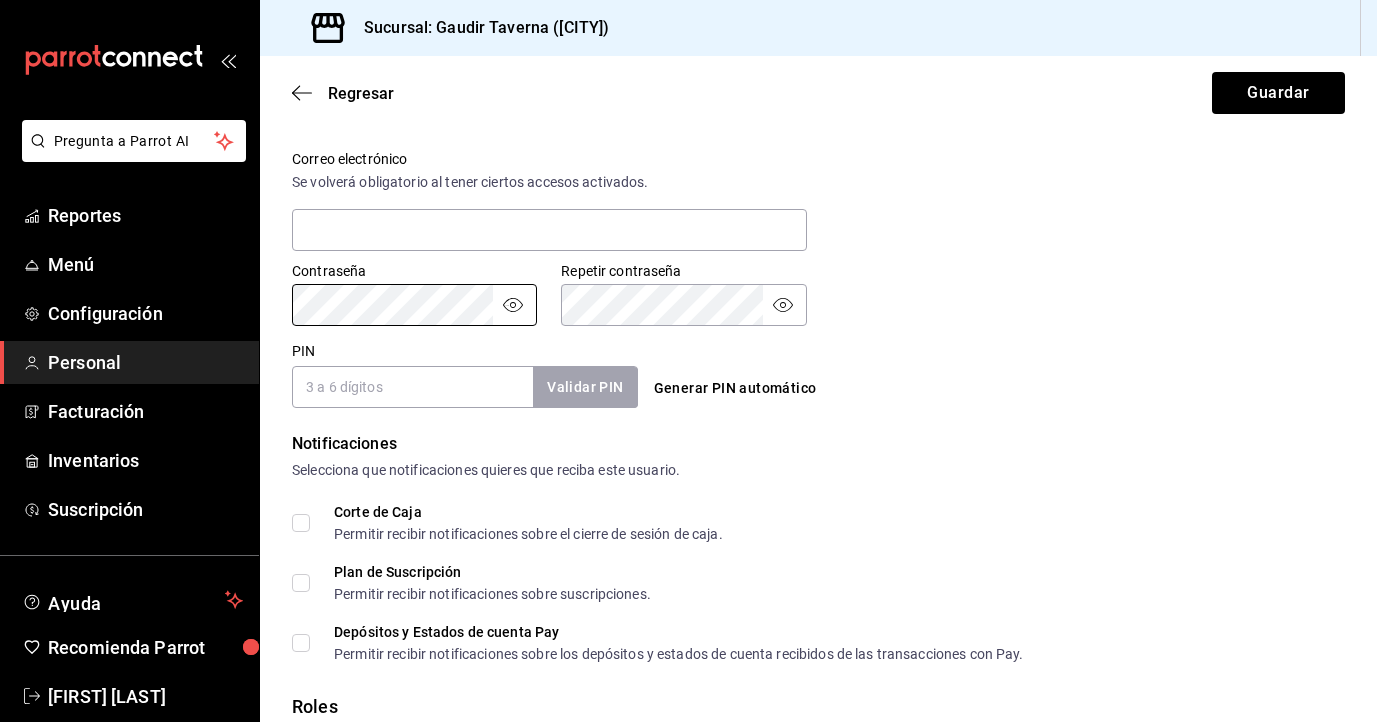 click on "PIN" at bounding box center [412, 387] 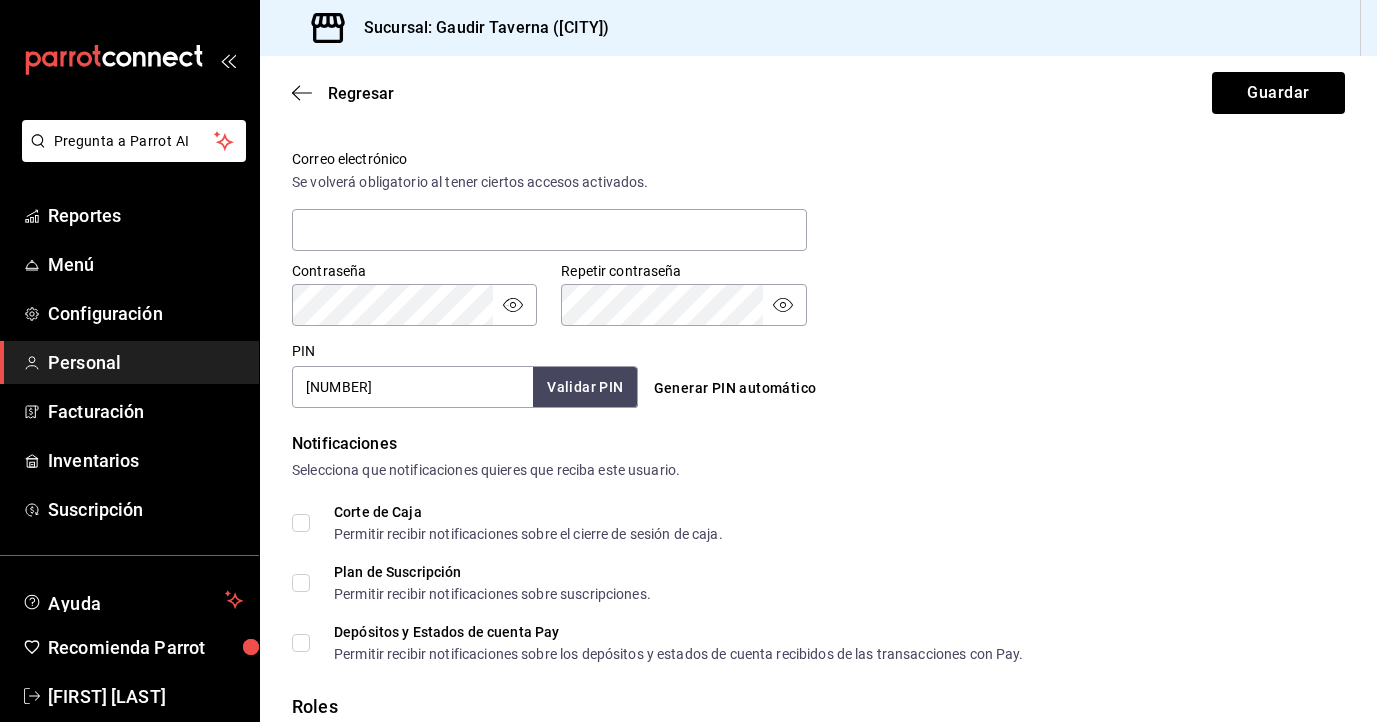 type on "[NUMBER]" 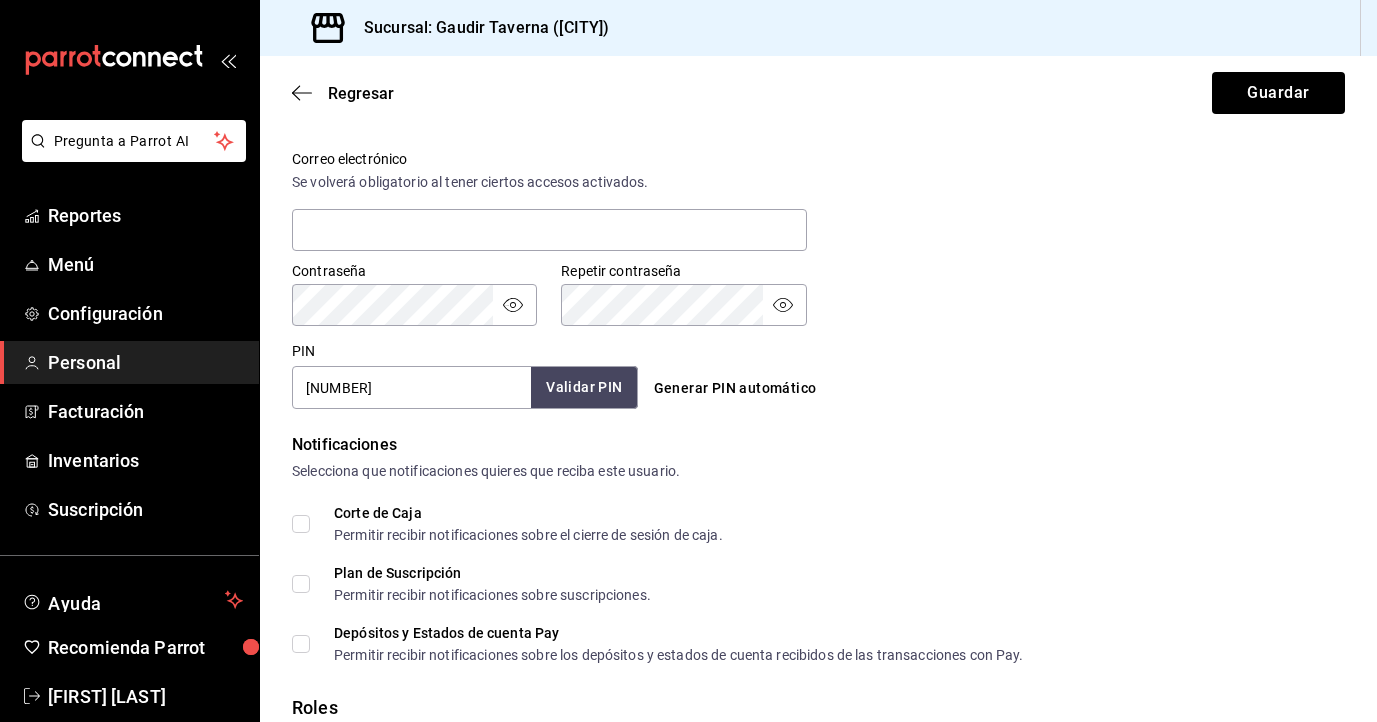 click on "Validar PIN" at bounding box center [584, 387] 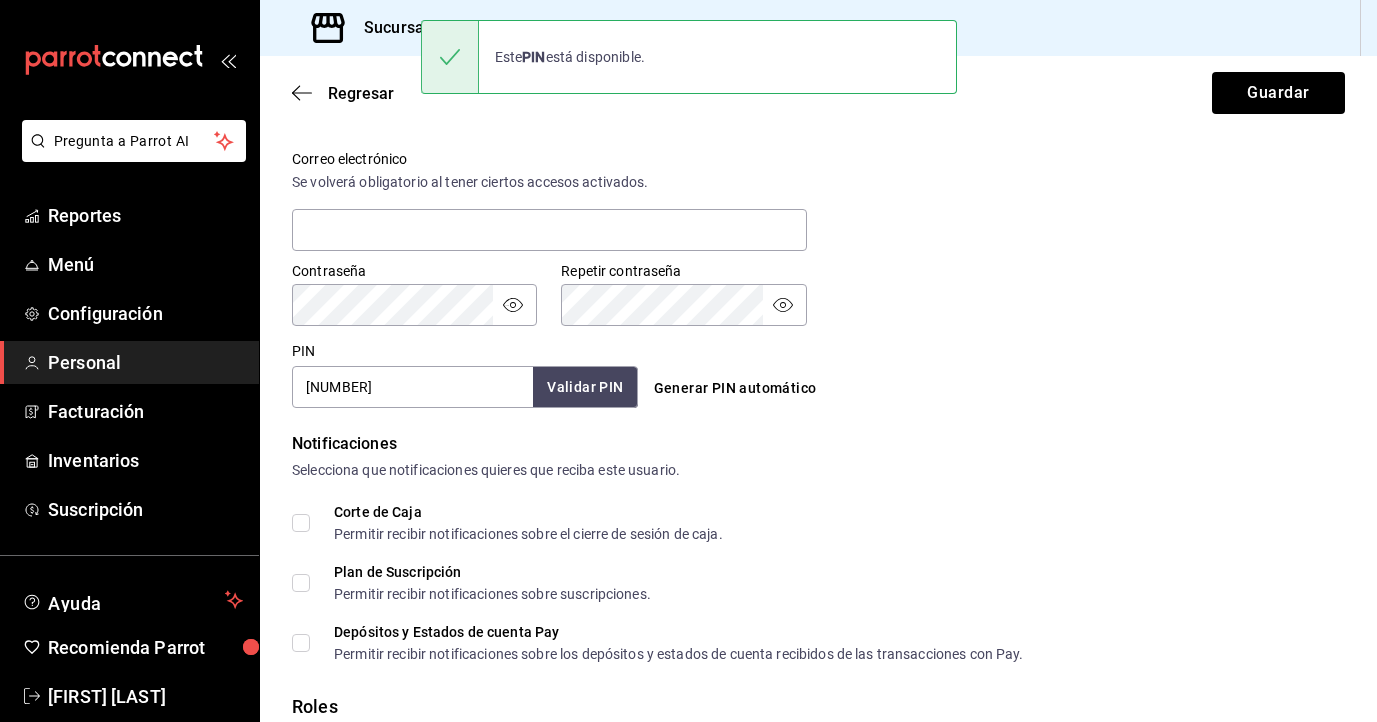 scroll, scrollTop: 876, scrollLeft: 0, axis: vertical 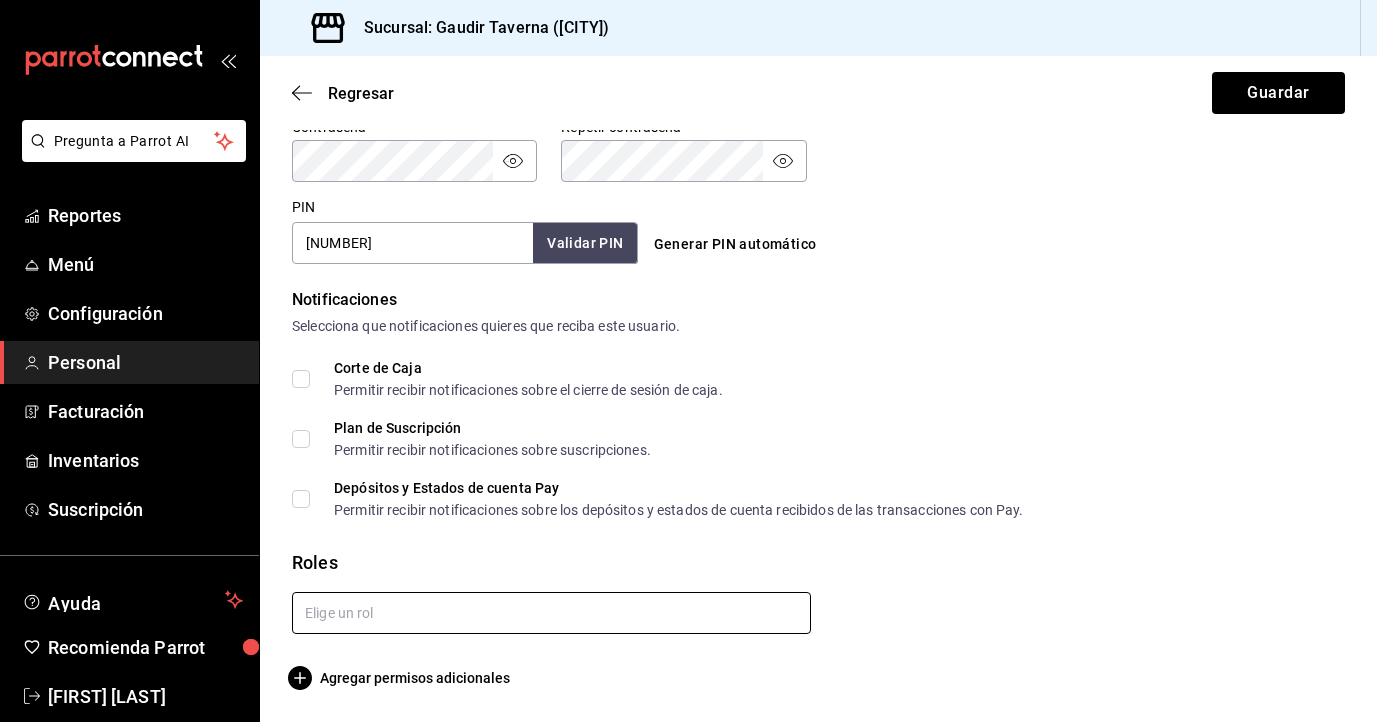 click at bounding box center (551, 613) 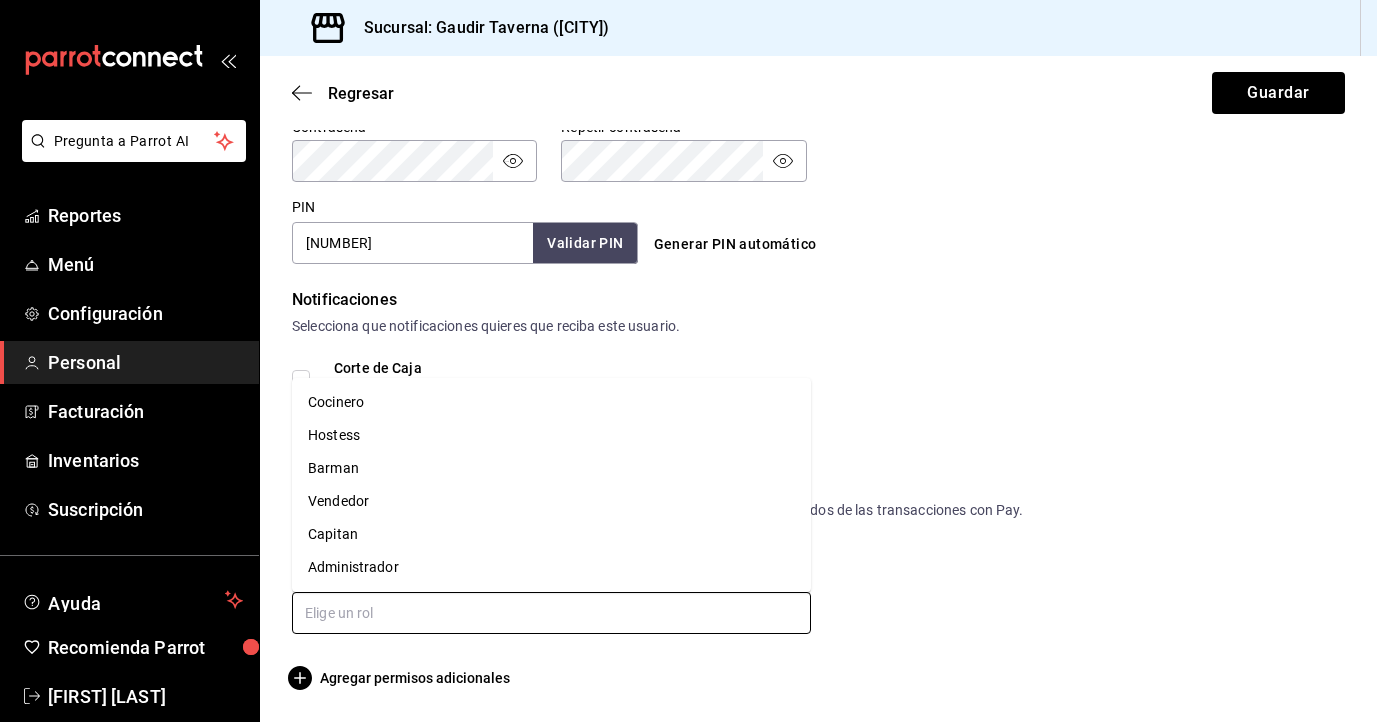 click on "Cocinero" at bounding box center [551, 402] 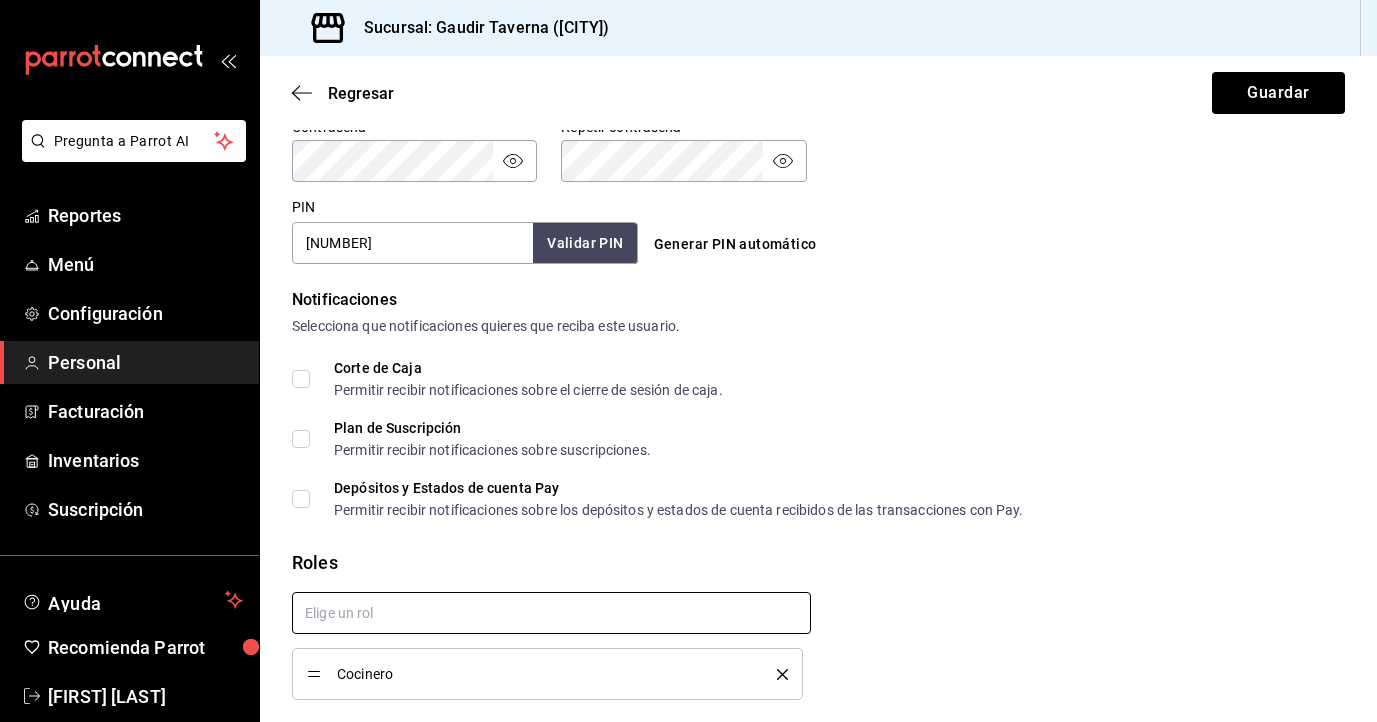 checkbox on "true" 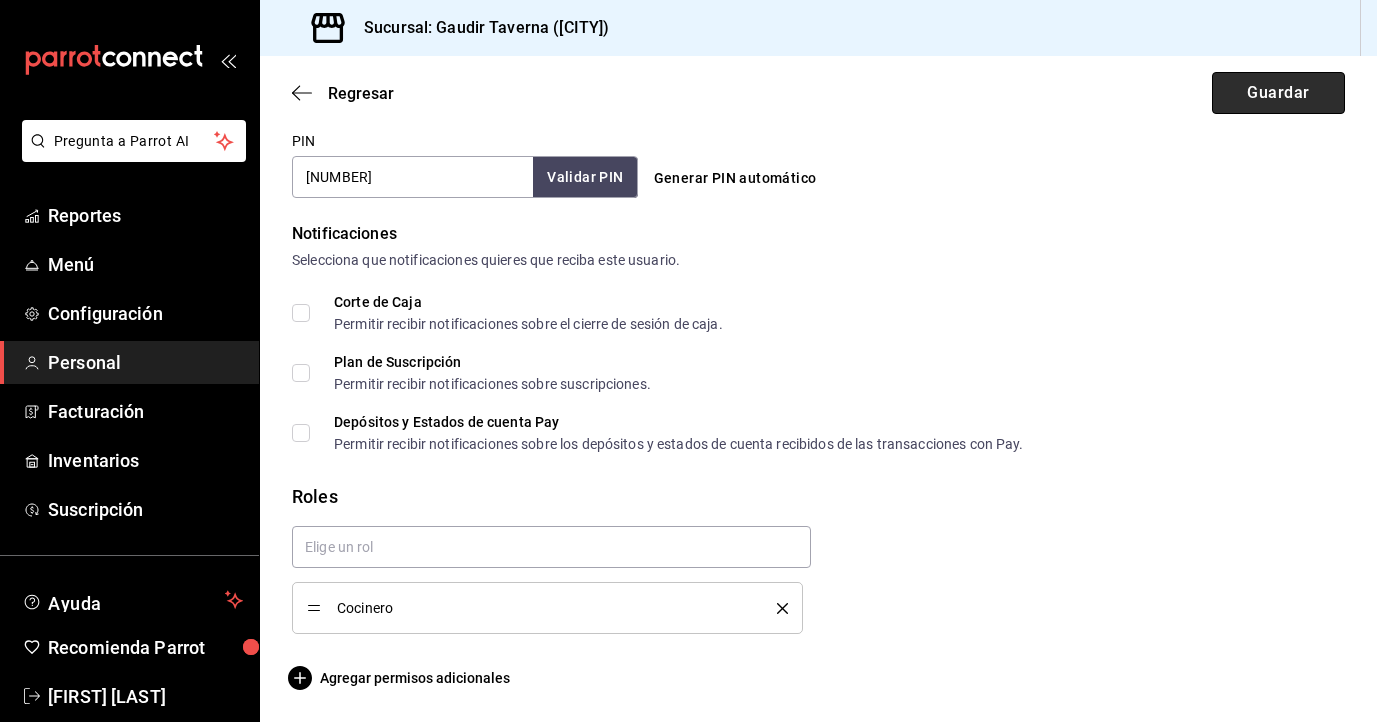 click on "Guardar" at bounding box center (1278, 93) 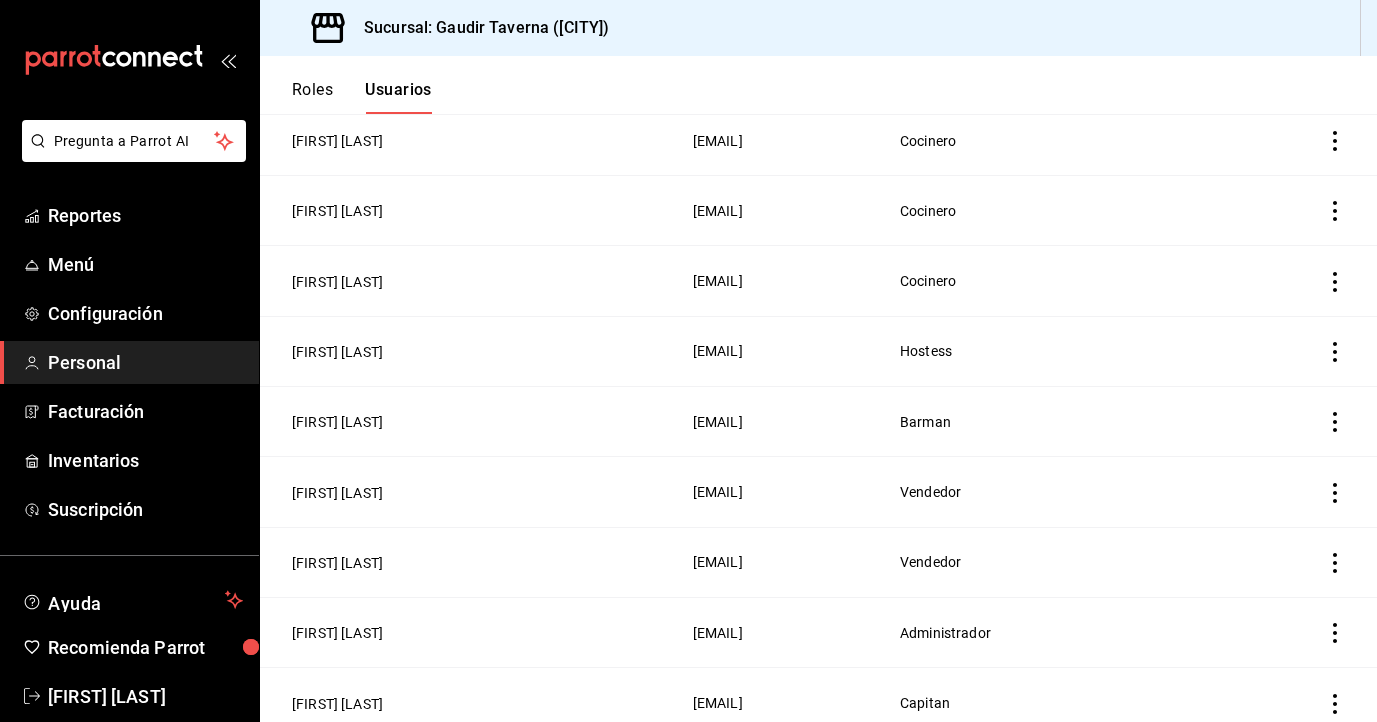 scroll, scrollTop: 500, scrollLeft: 0, axis: vertical 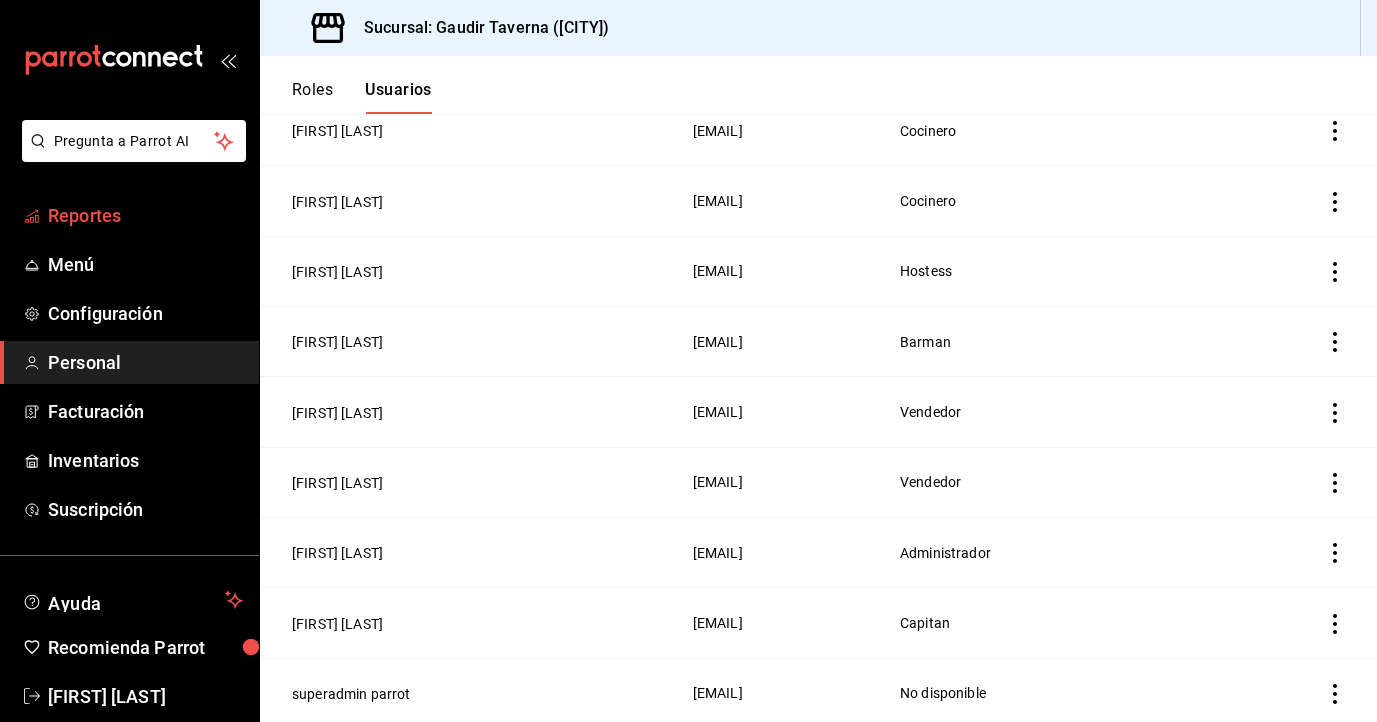 click on "Reportes" at bounding box center (145, 215) 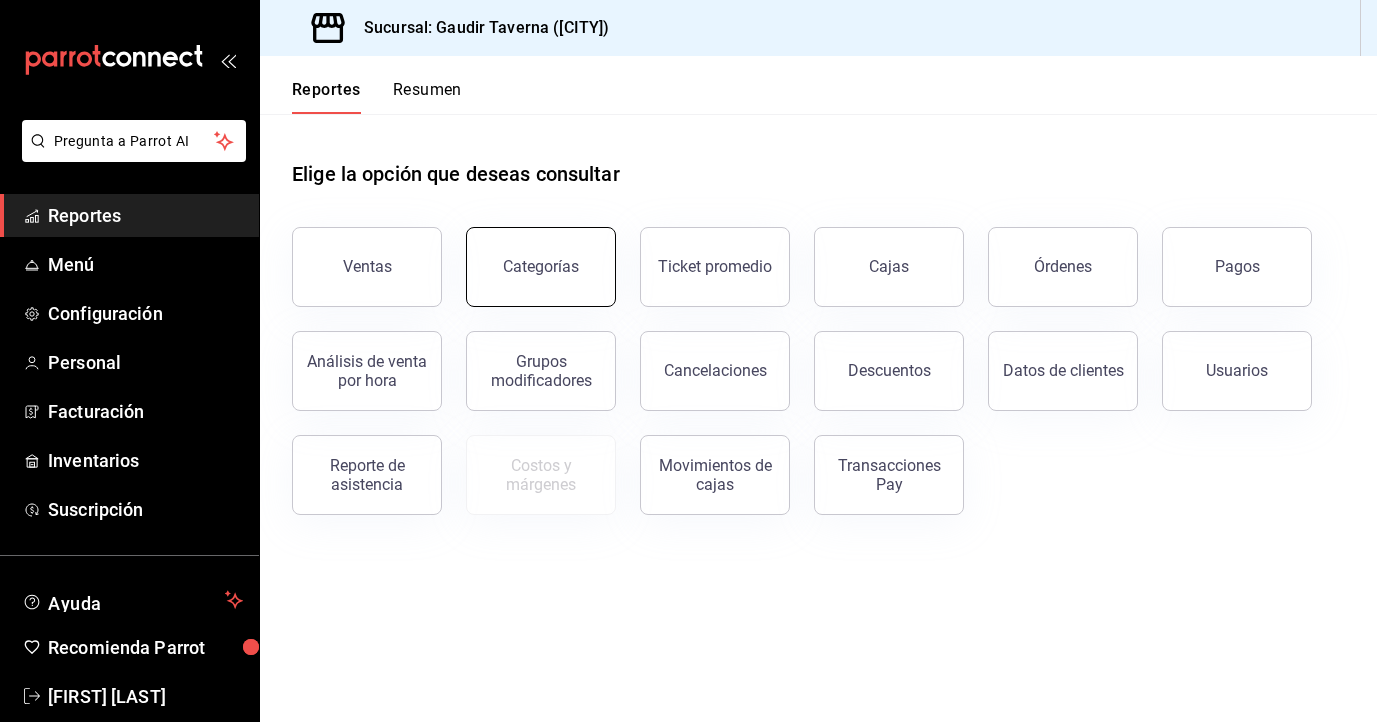 click on "Categorías" at bounding box center (541, 267) 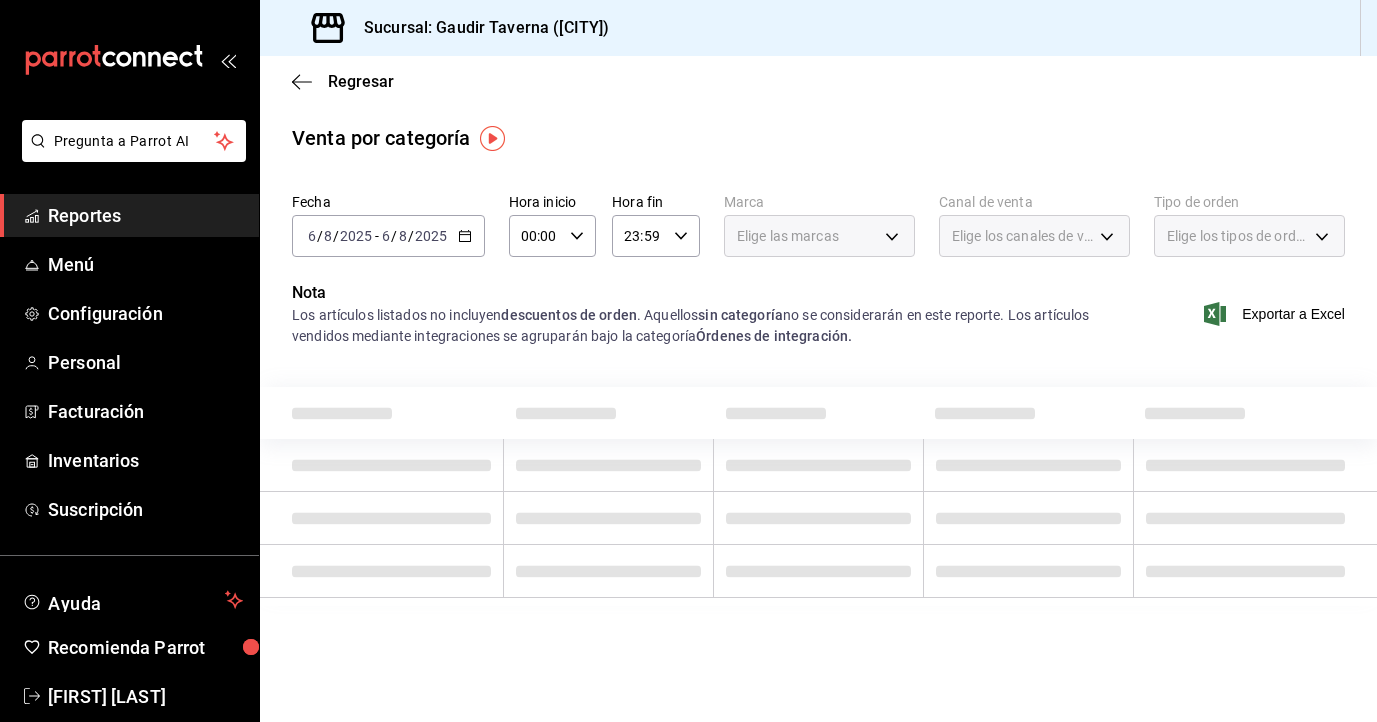 click on "Reportes" at bounding box center [145, 215] 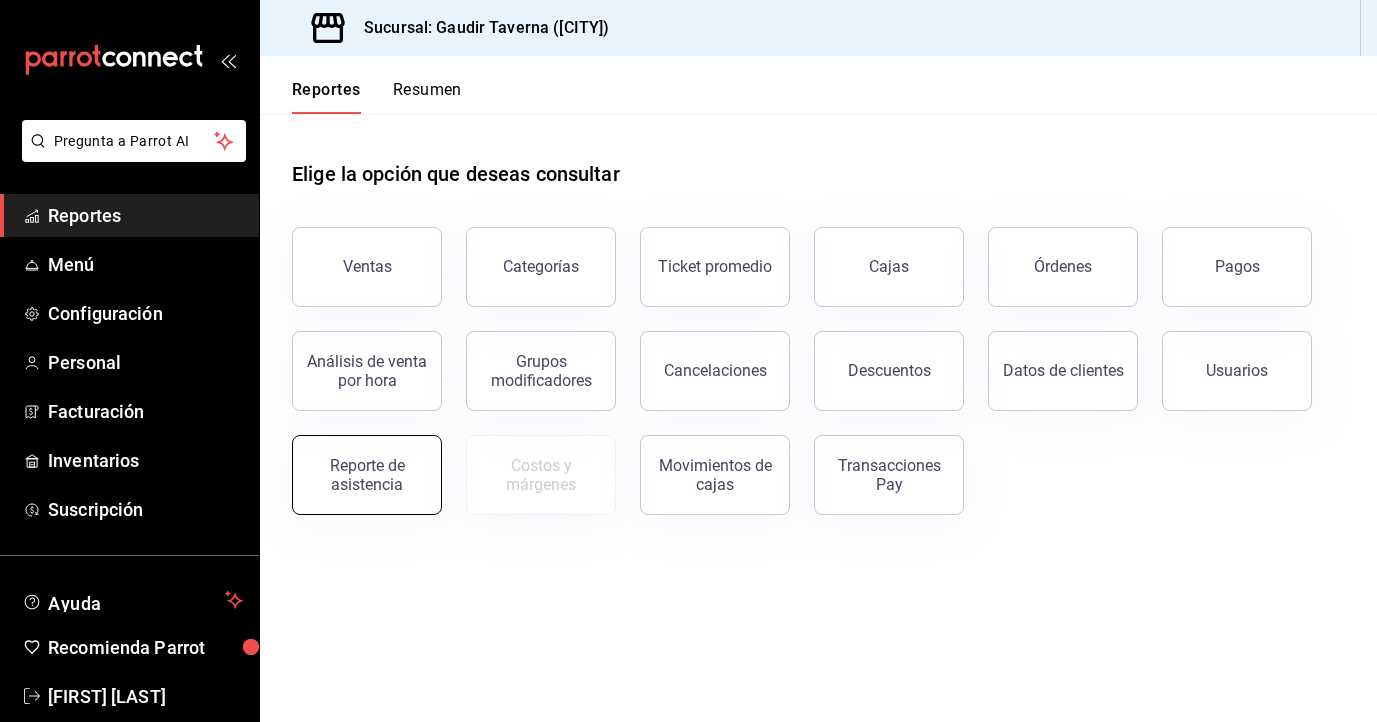 click on "Reporte de asistencia" at bounding box center (367, 475) 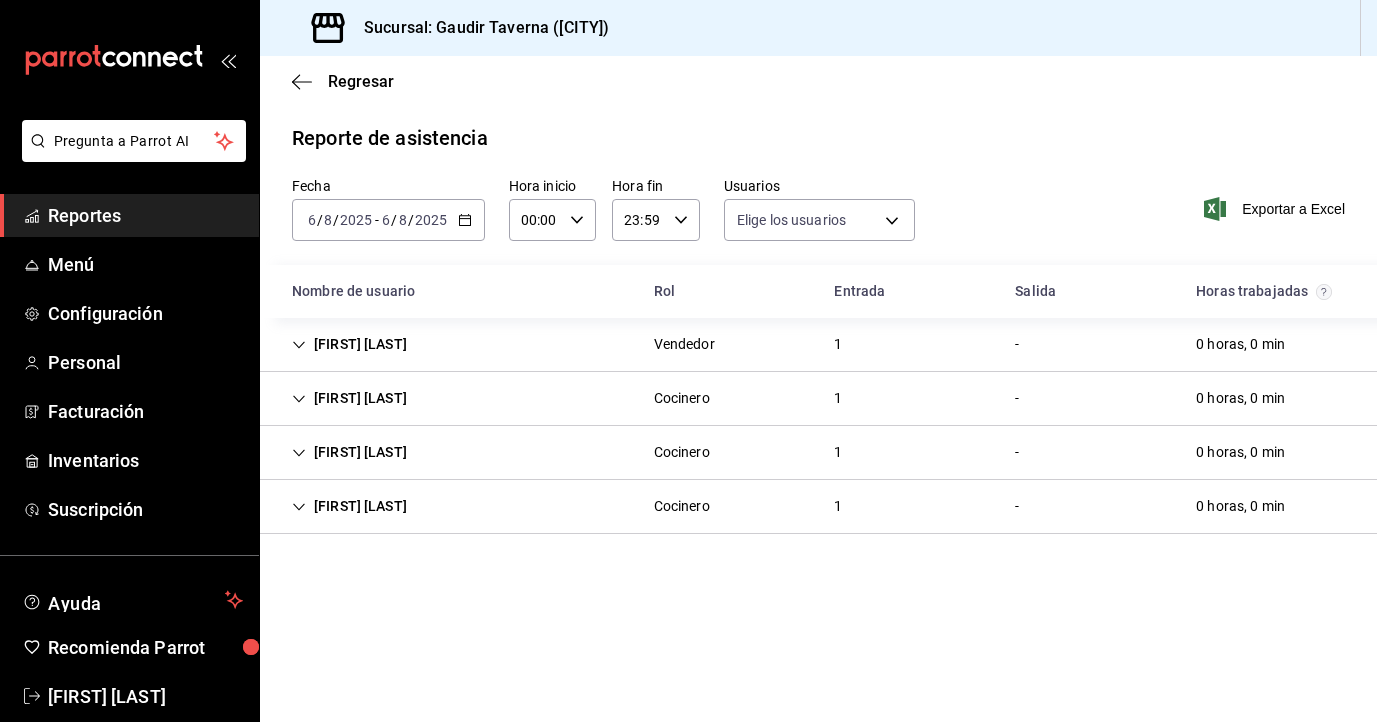 type on "[EMAIL],[EMAIL],[EMAIL],[EMAIL],[EMAIL],[EMAIL],[EMAIL],[EMAIL],[EMAIL],[EMAIL],[EMAIL],[EMAIL],[EMAIL]" 